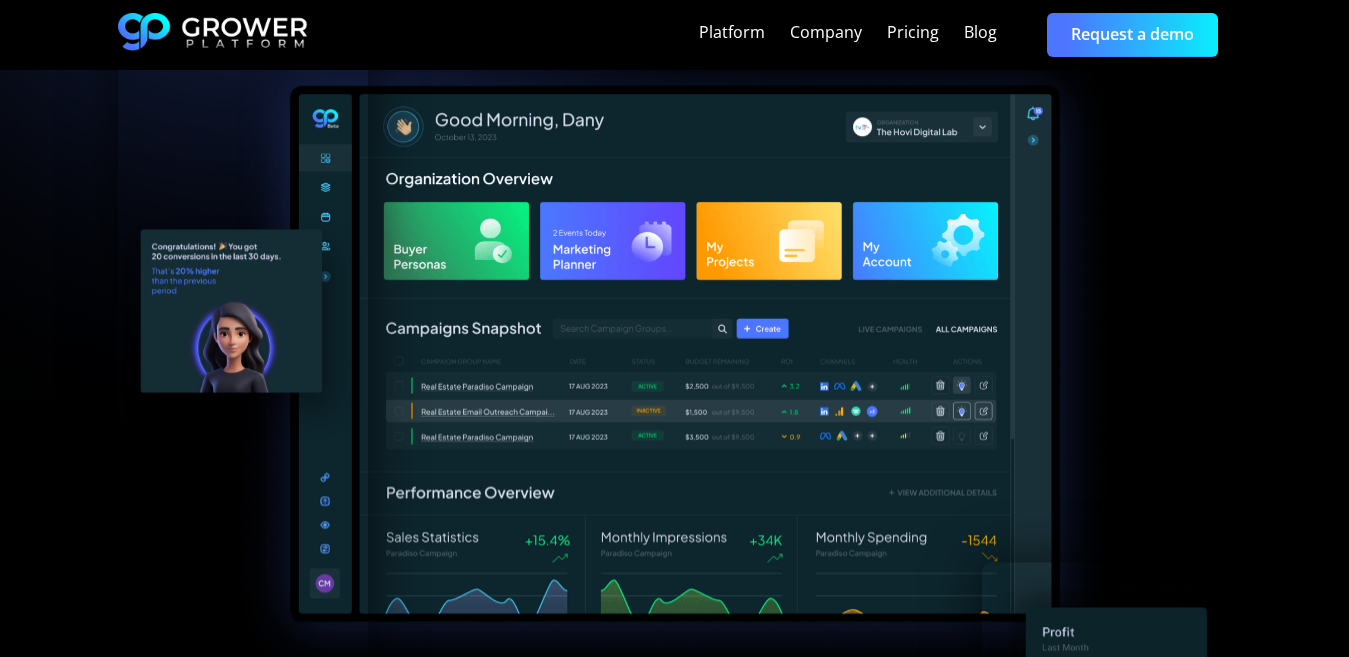 scroll, scrollTop: 500, scrollLeft: 0, axis: vertical 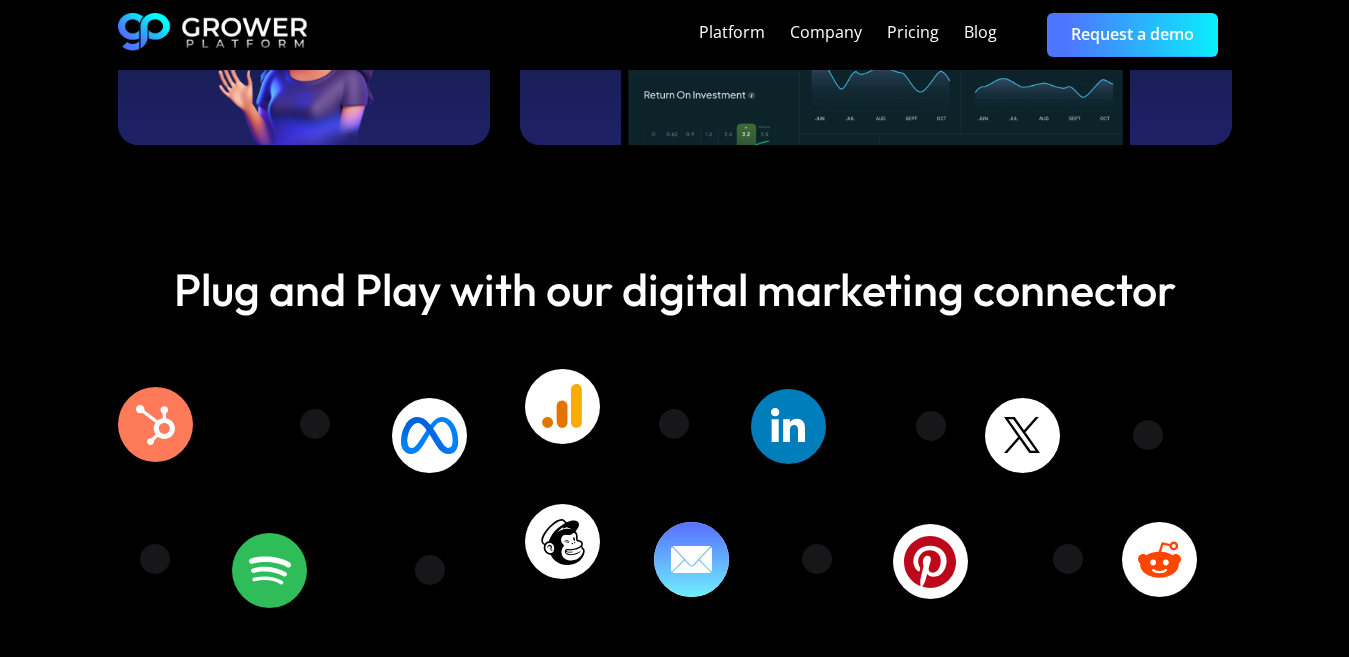 click at bounding box center [315, 424] 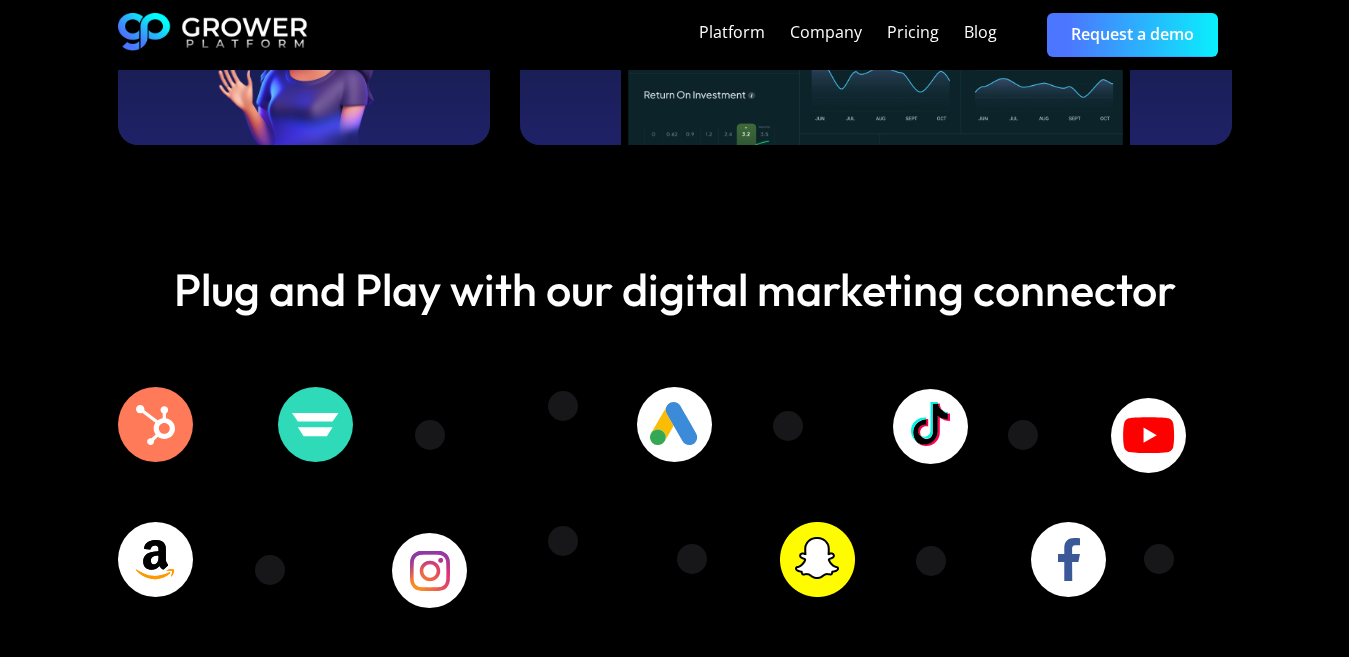 click at bounding box center [315, 424] 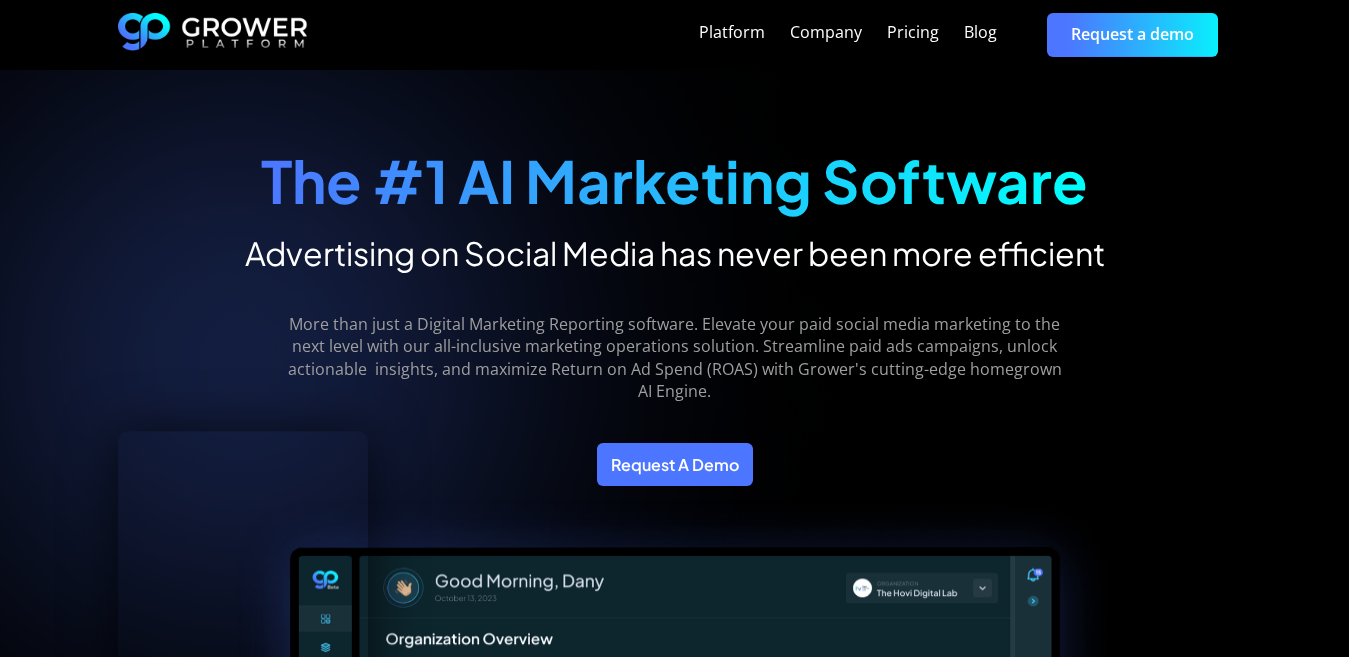 scroll, scrollTop: 0, scrollLeft: 0, axis: both 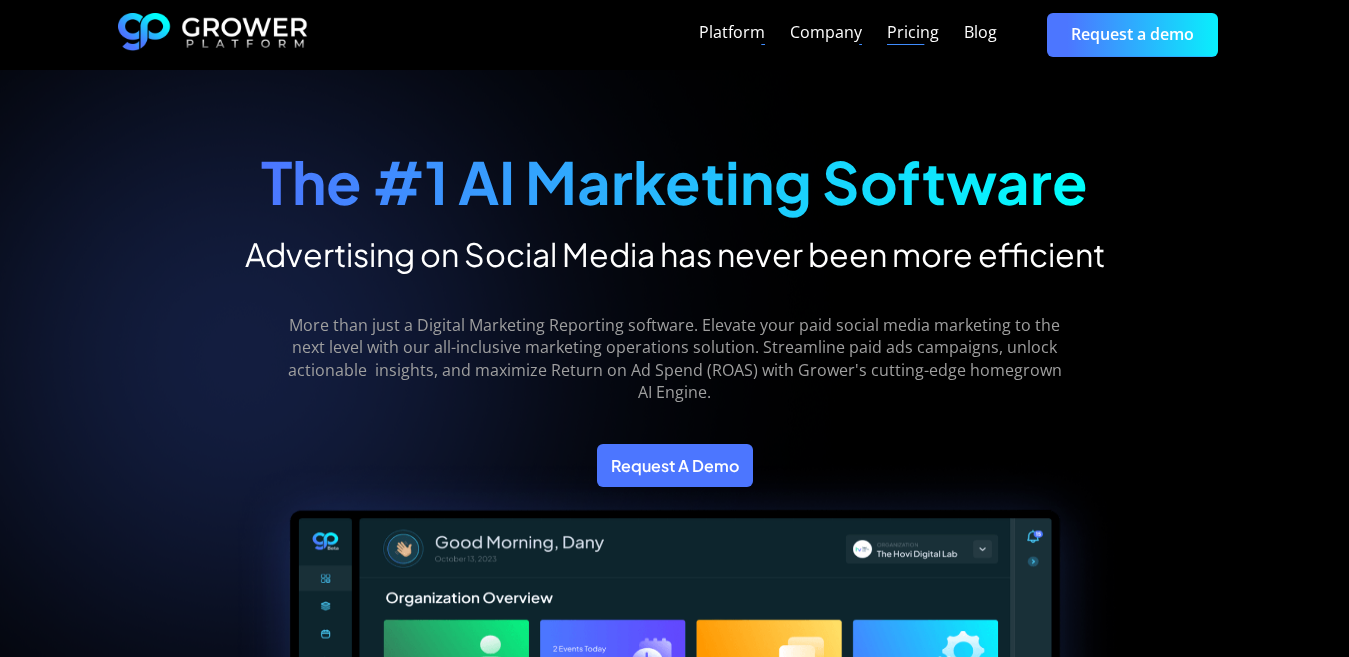 click on "Pricing" at bounding box center (913, 32) 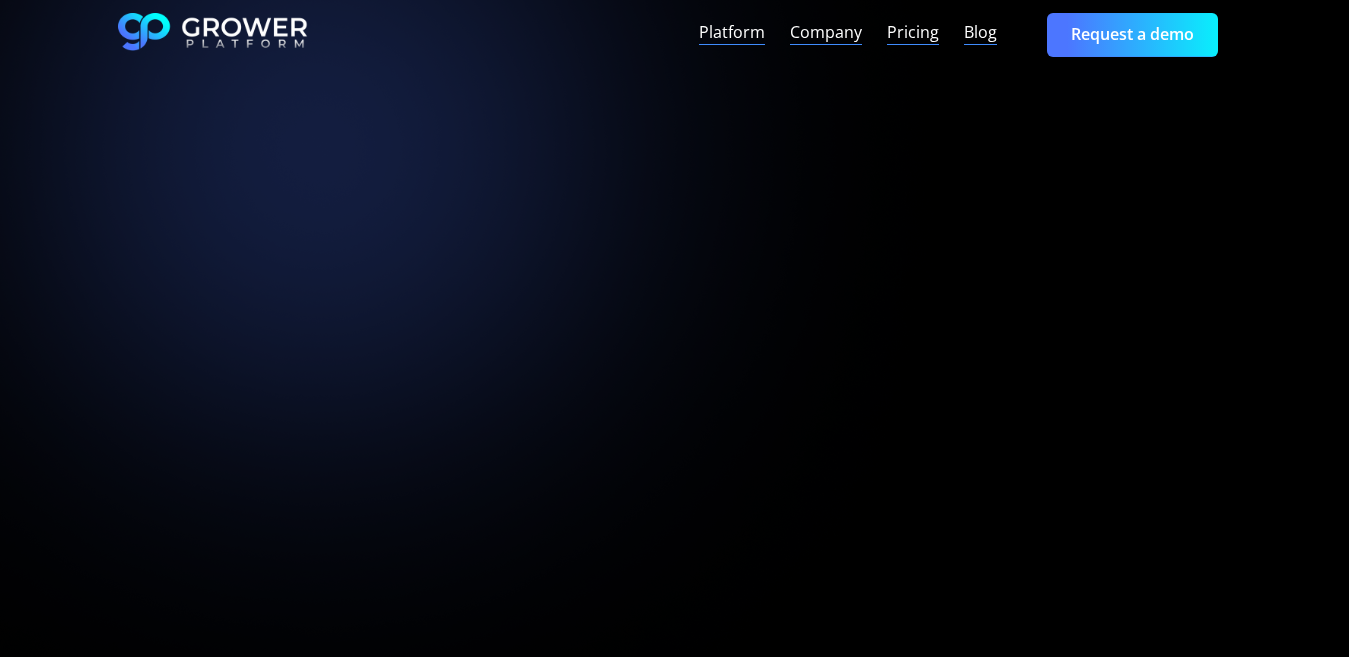scroll, scrollTop: 0, scrollLeft: 0, axis: both 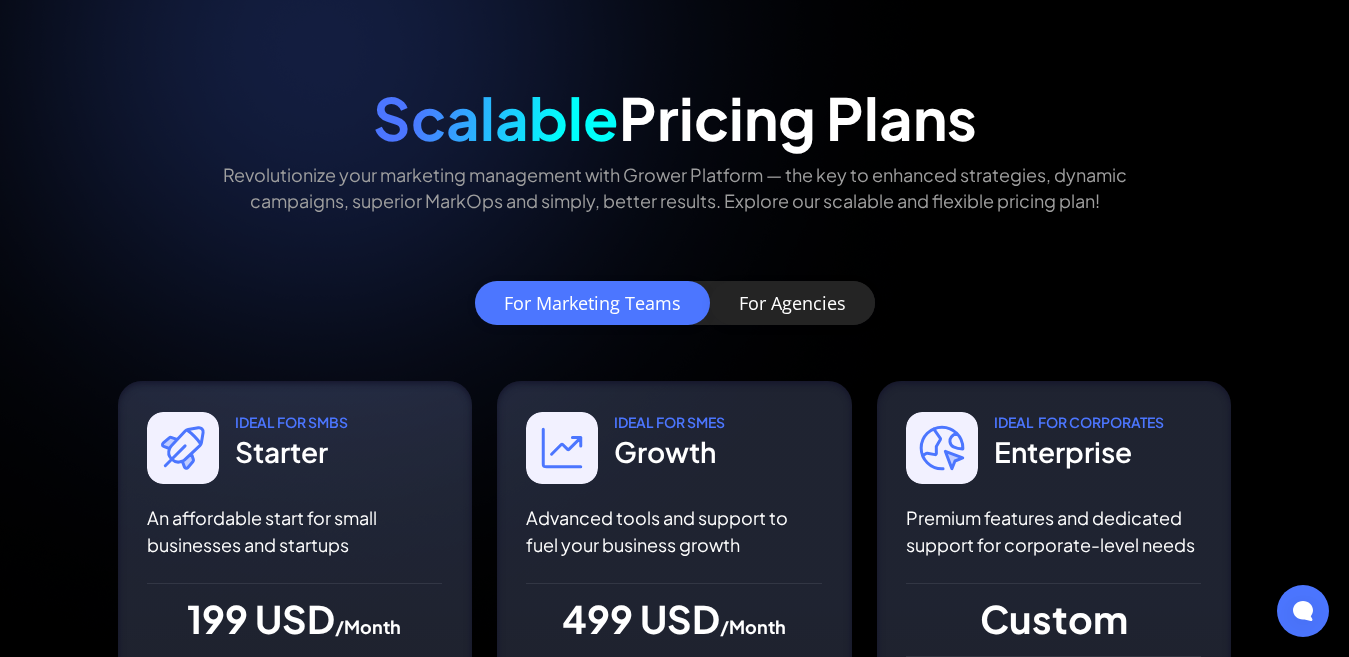click on "For Agencies" at bounding box center [792, 303] 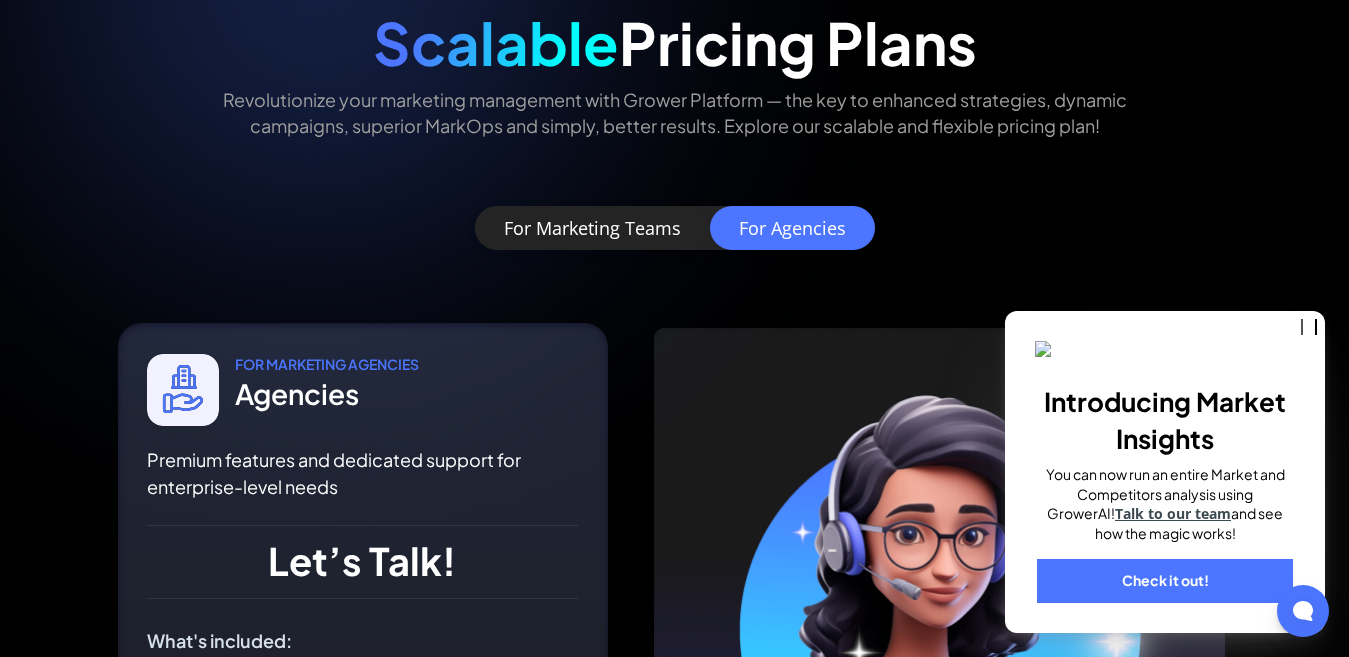 scroll, scrollTop: 0, scrollLeft: 0, axis: both 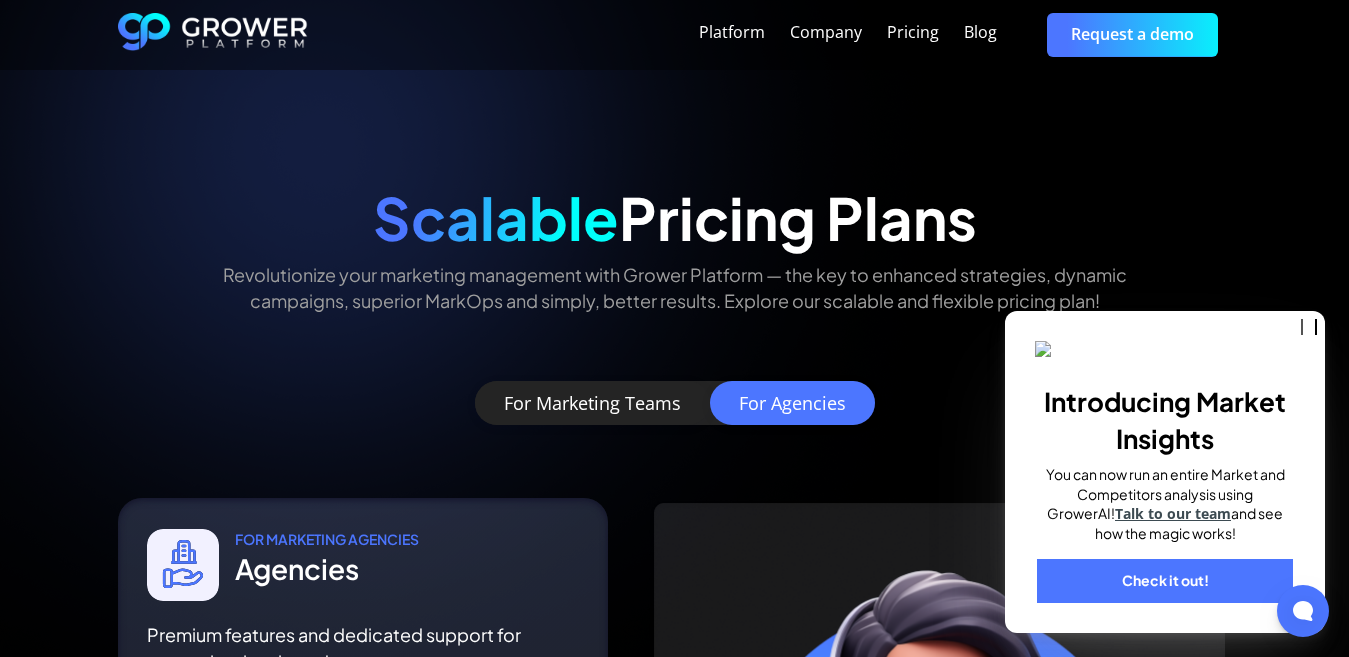 click on "For Marketing Teams" at bounding box center (592, 403) 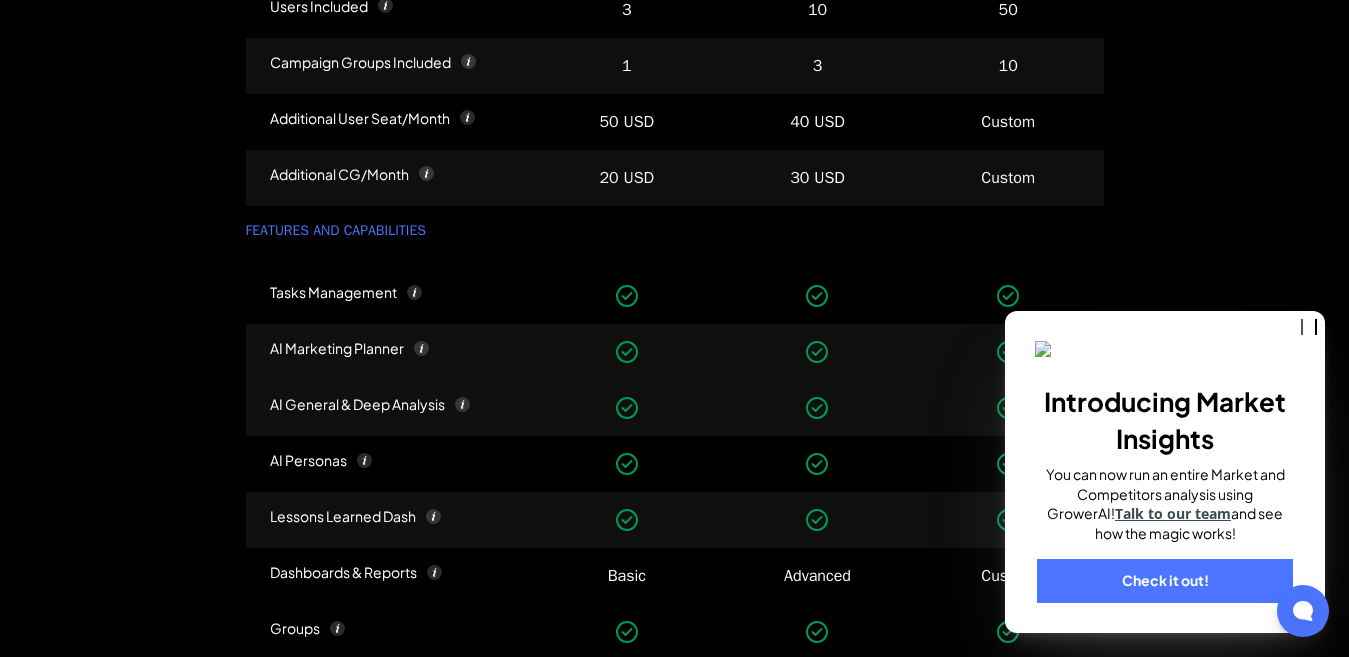 scroll, scrollTop: 2300, scrollLeft: 0, axis: vertical 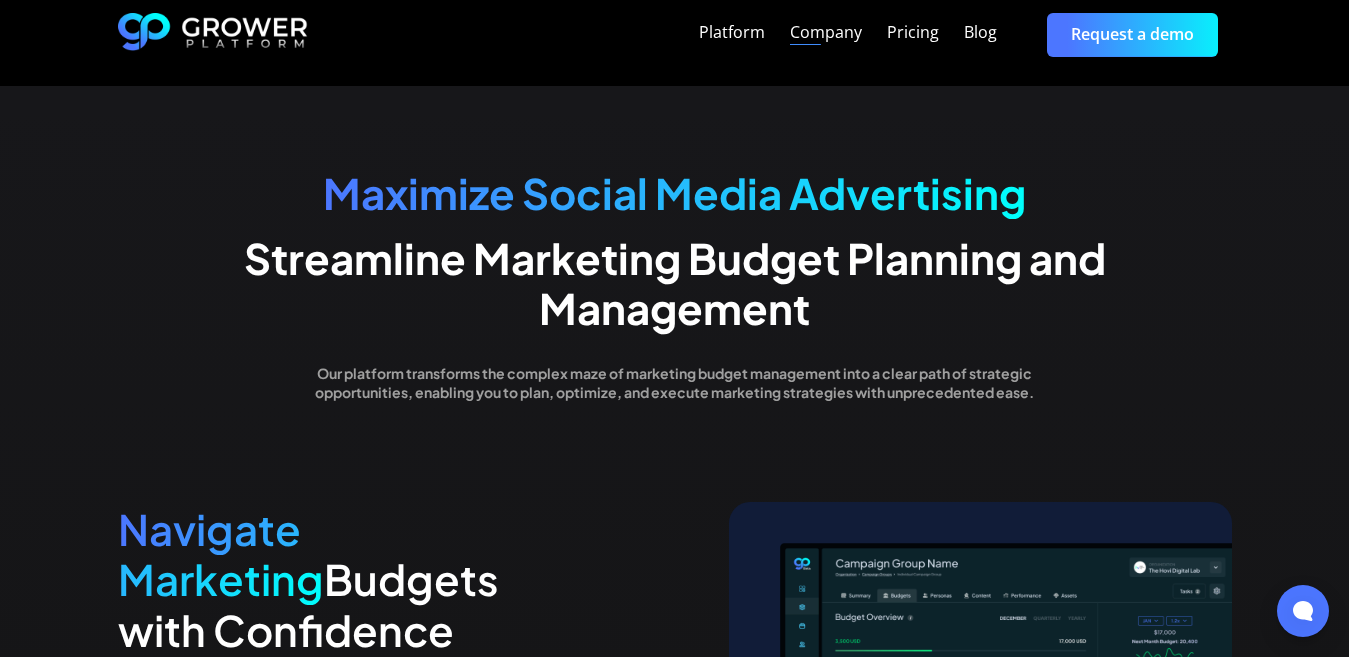 click on "Company" at bounding box center (826, 32) 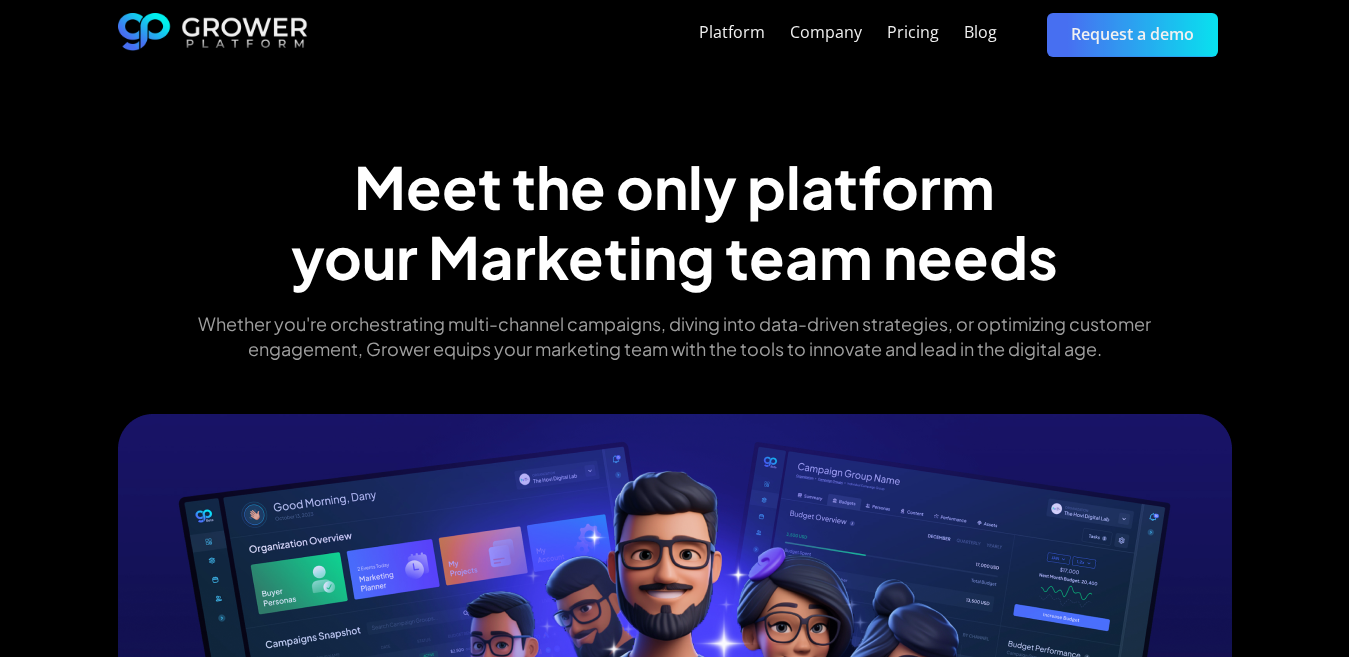 scroll, scrollTop: 0, scrollLeft: 0, axis: both 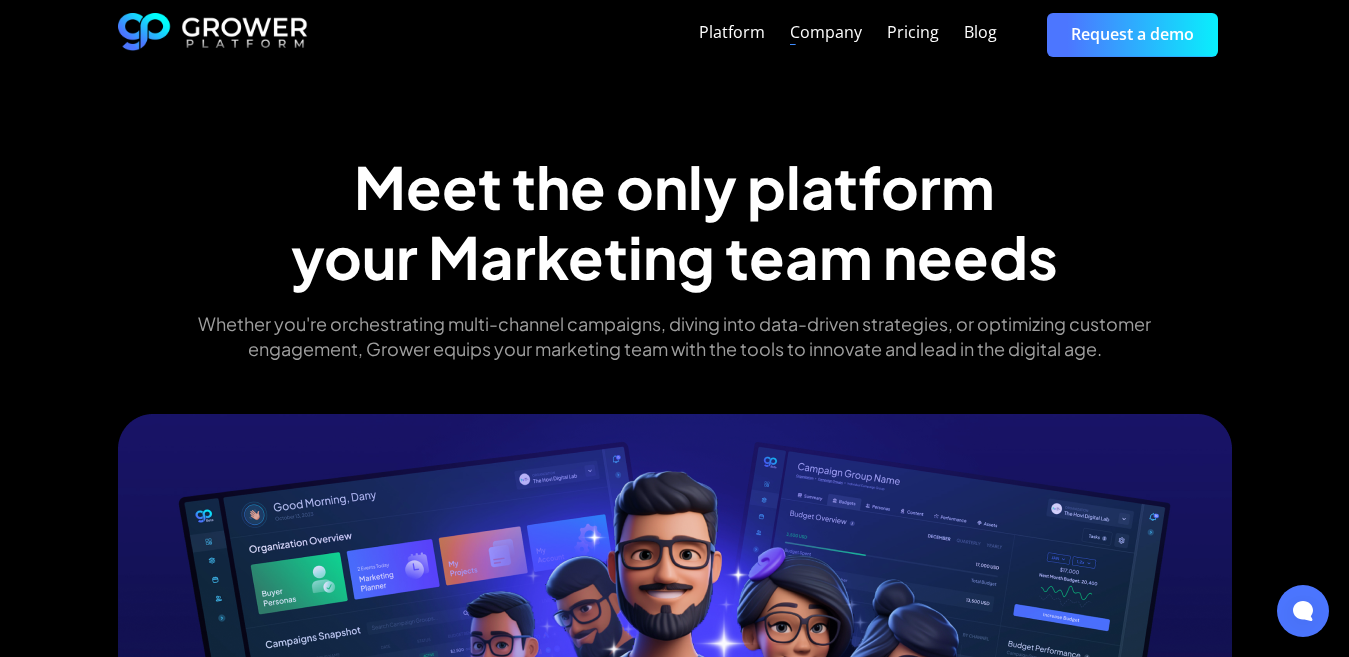 click on "Company" at bounding box center (826, 32) 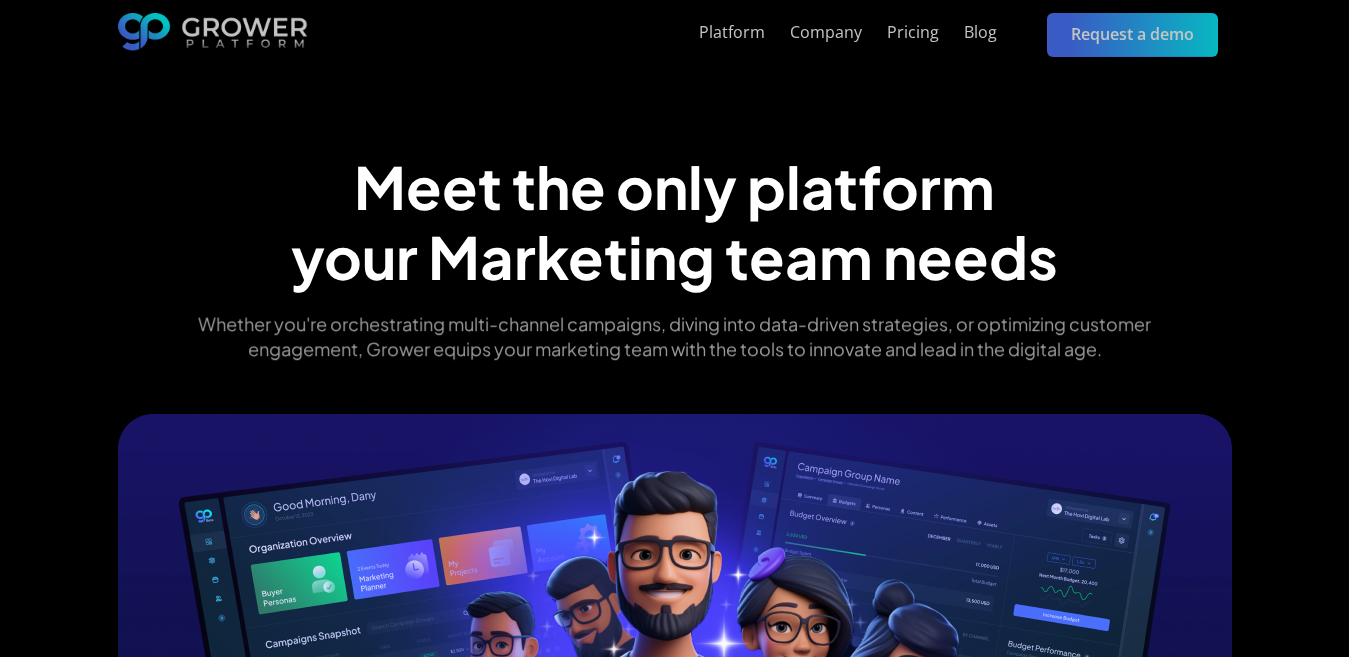 scroll, scrollTop: 1142, scrollLeft: 0, axis: vertical 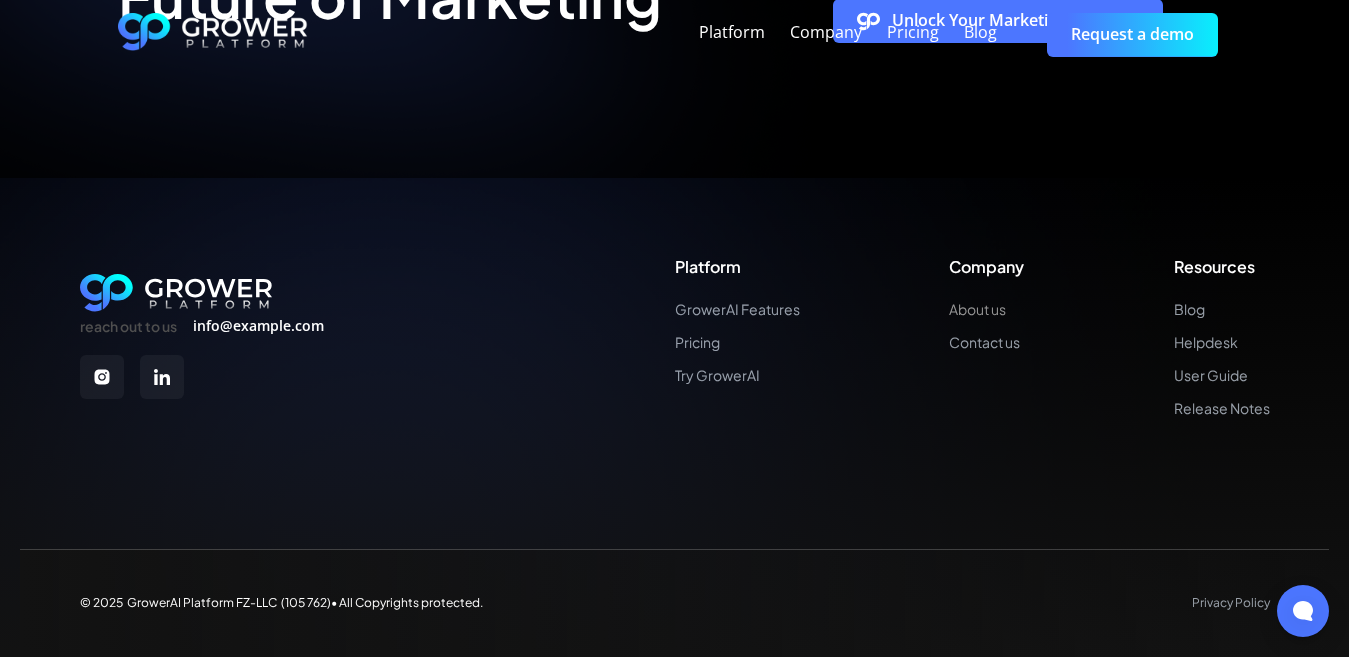 click on "About us" at bounding box center (986, 309) 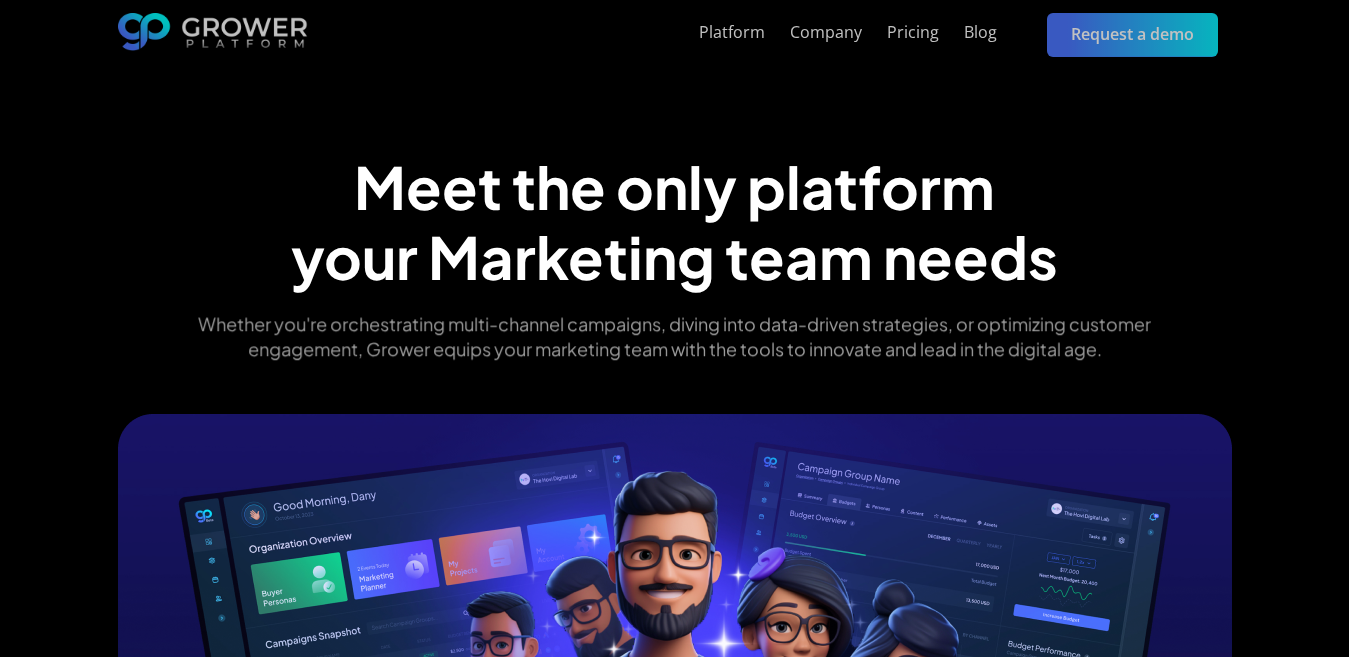 scroll, scrollTop: 0, scrollLeft: 0, axis: both 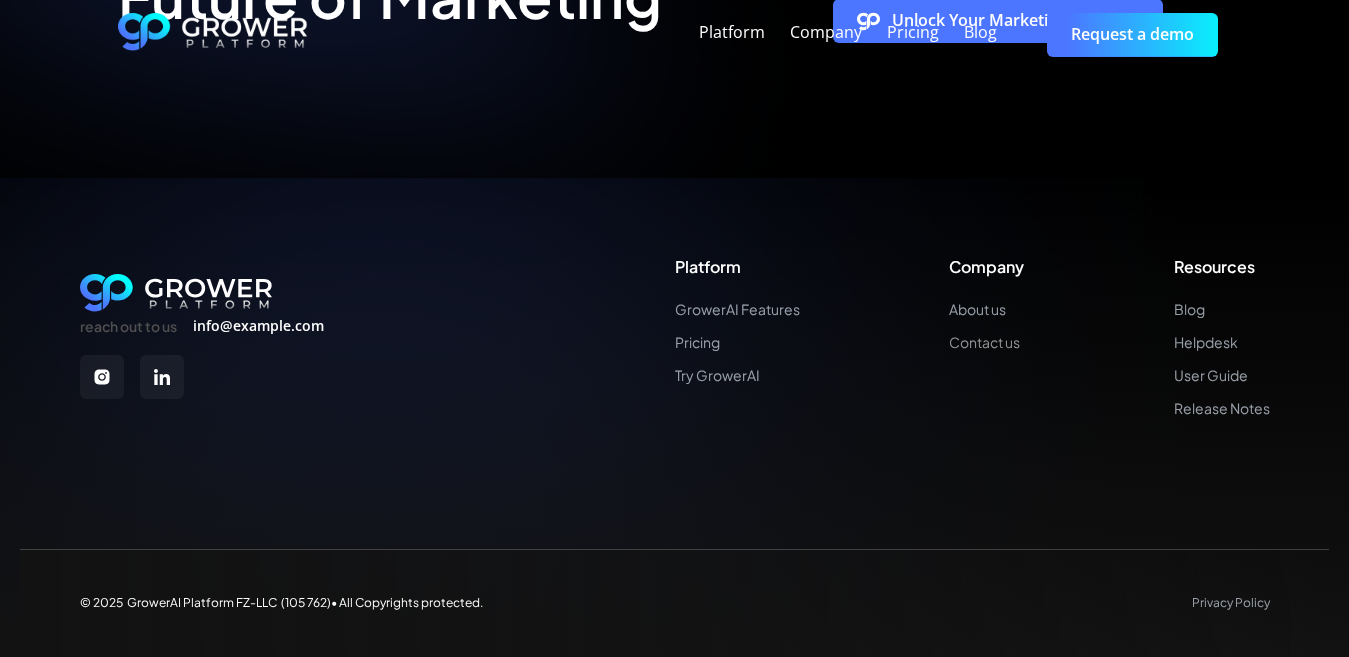 click on "Contact us" at bounding box center (986, 342) 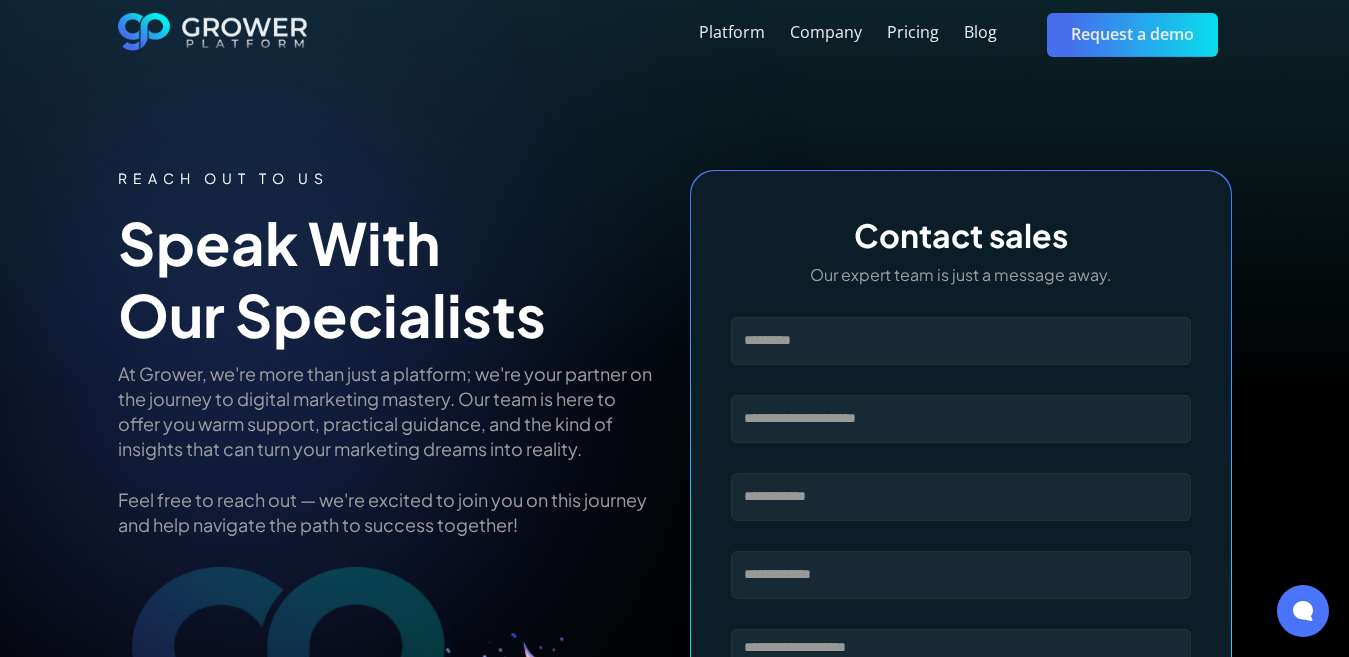 scroll, scrollTop: 0, scrollLeft: 0, axis: both 